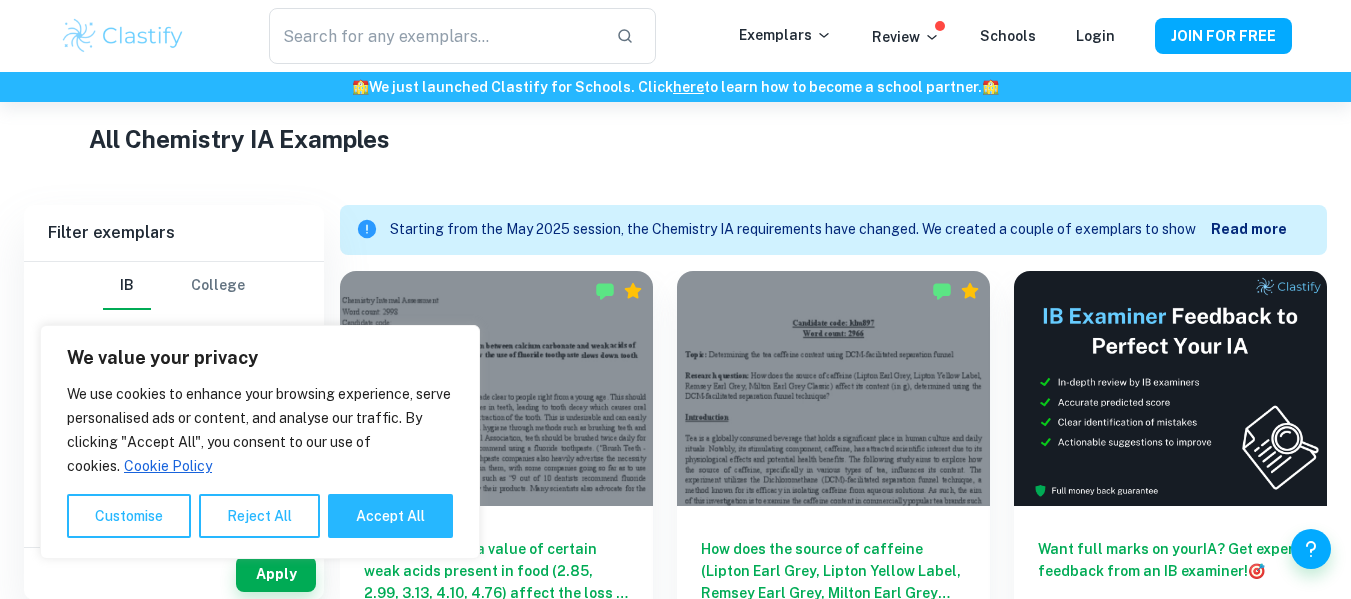 scroll, scrollTop: 480, scrollLeft: 0, axis: vertical 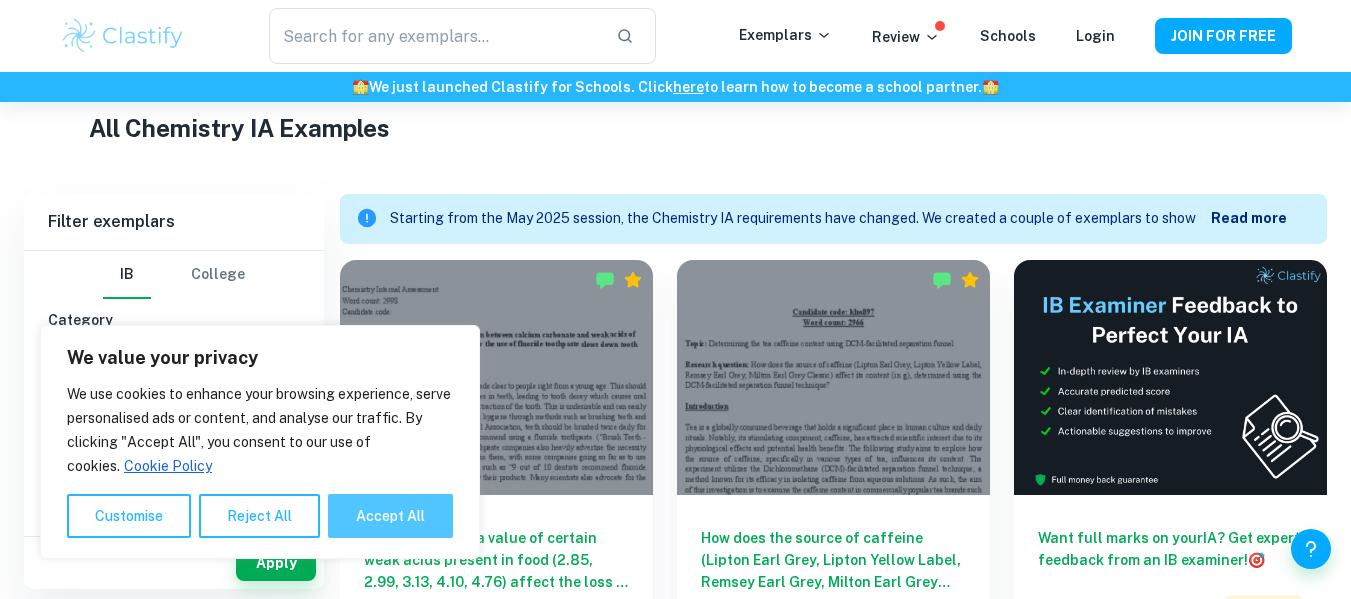 click on "Accept All" at bounding box center (390, 516) 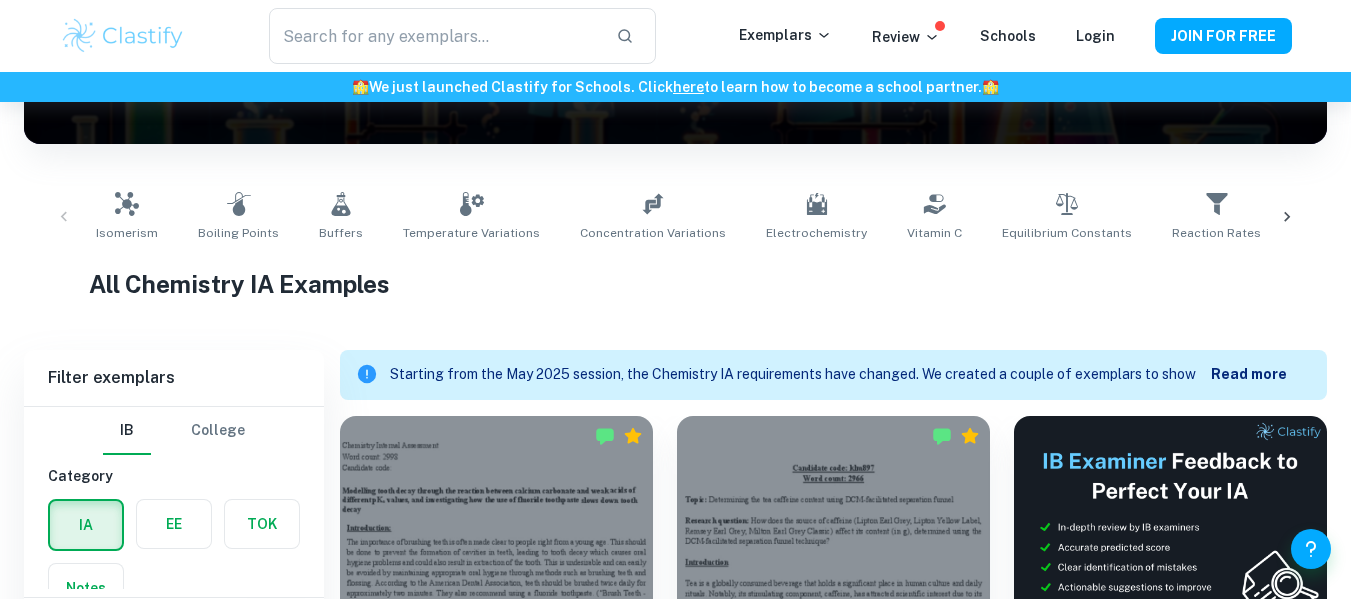 scroll, scrollTop: 280, scrollLeft: 0, axis: vertical 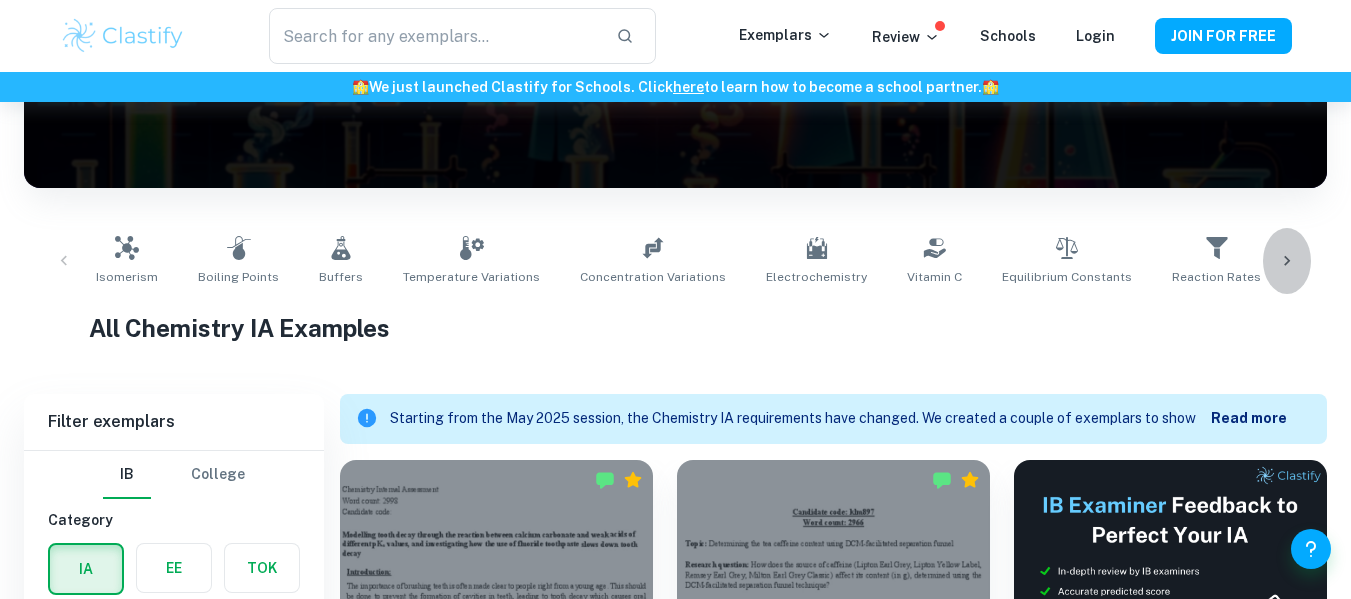 click 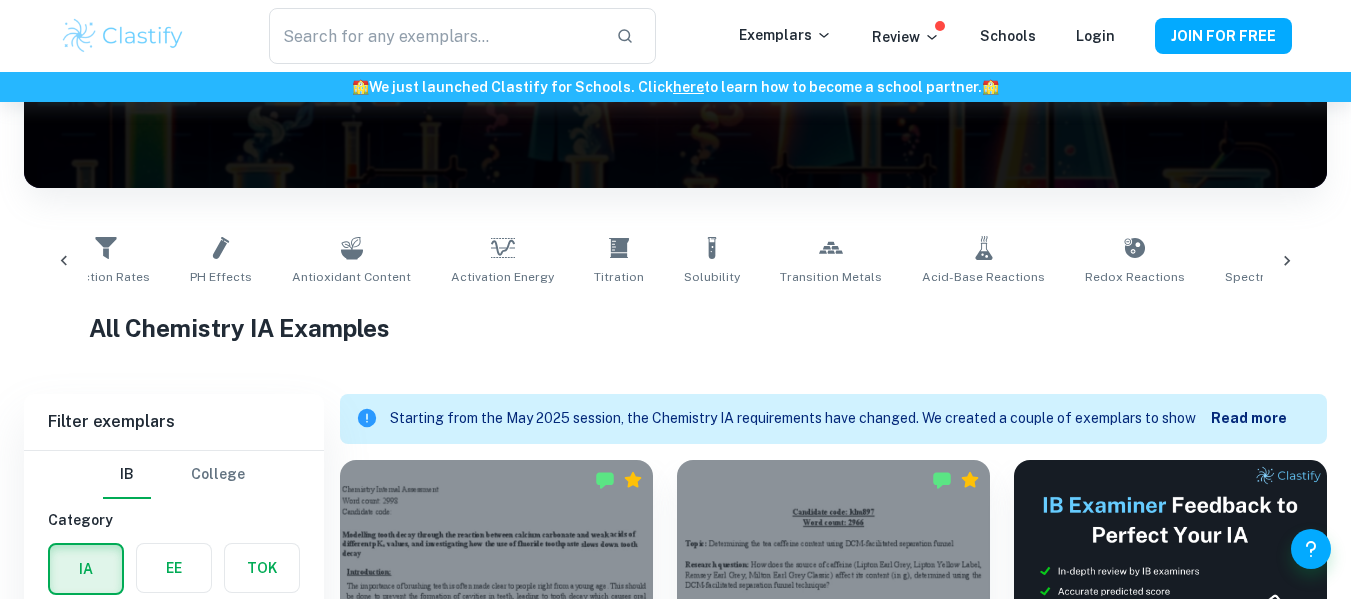 scroll, scrollTop: 0, scrollLeft: 1146, axis: horizontal 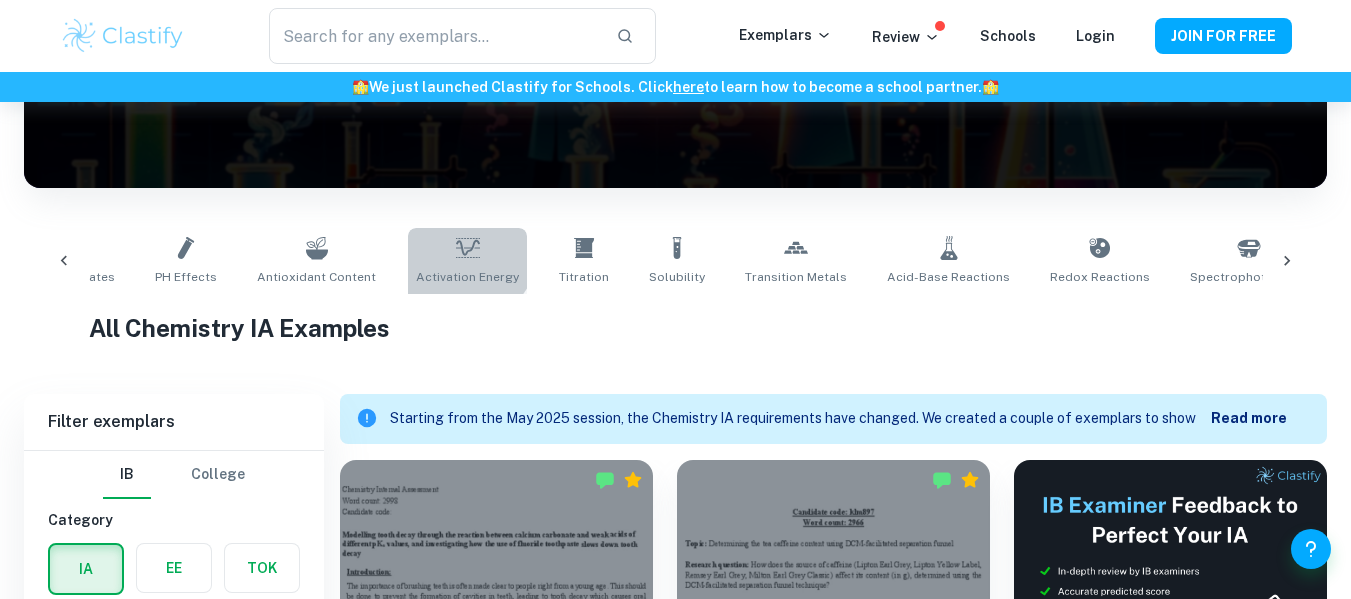 click 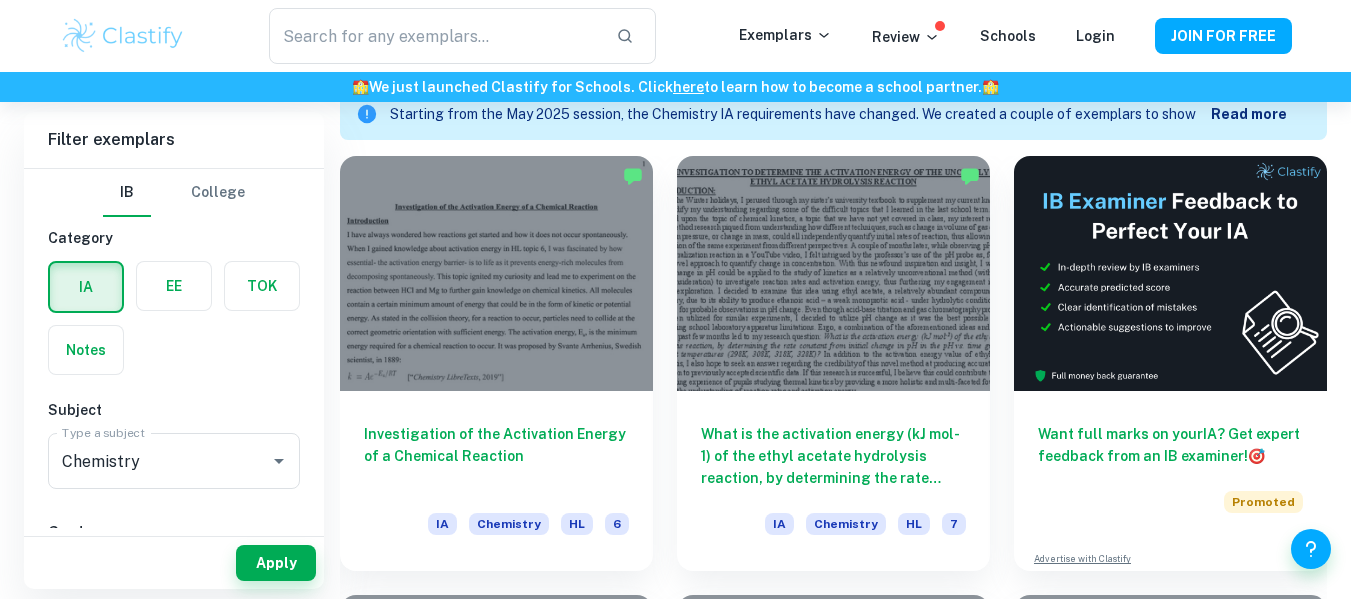 scroll, scrollTop: 616, scrollLeft: 0, axis: vertical 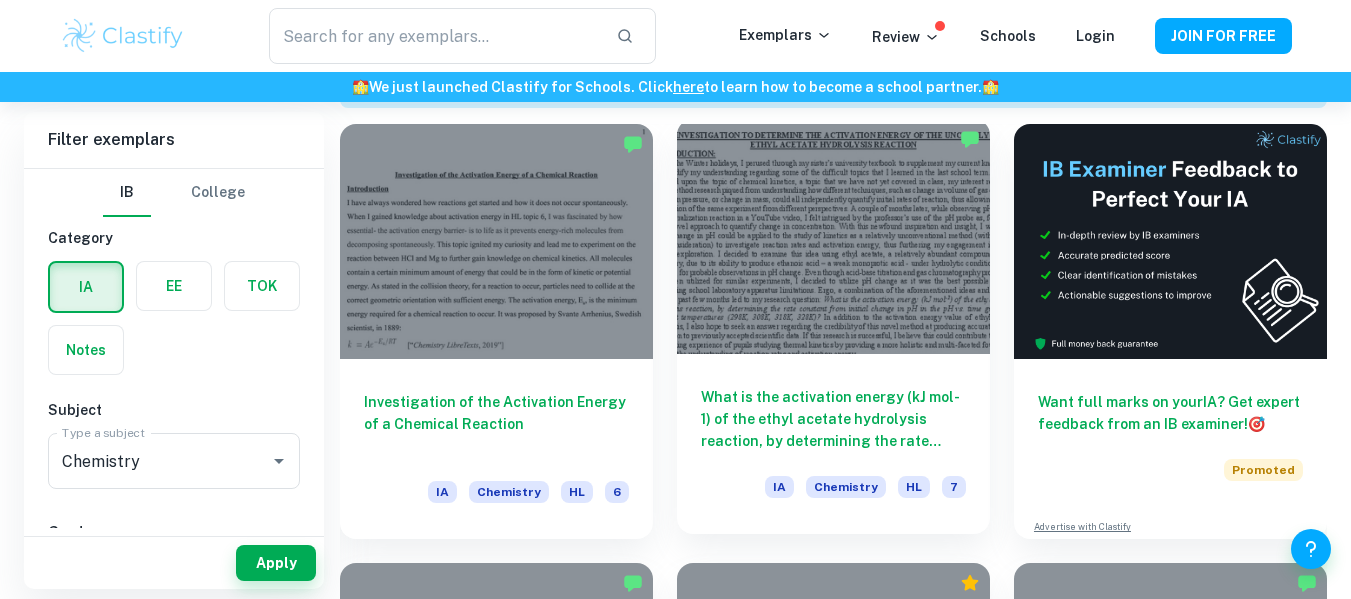 click at bounding box center (833, 236) 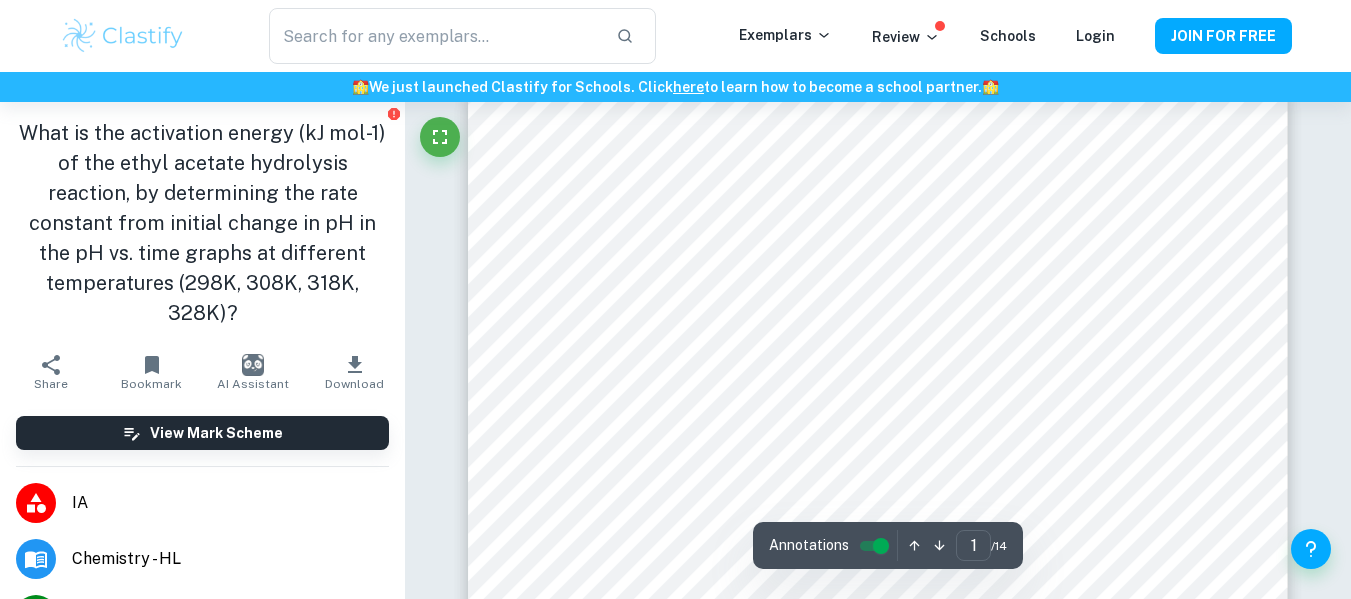 scroll, scrollTop: 40, scrollLeft: 0, axis: vertical 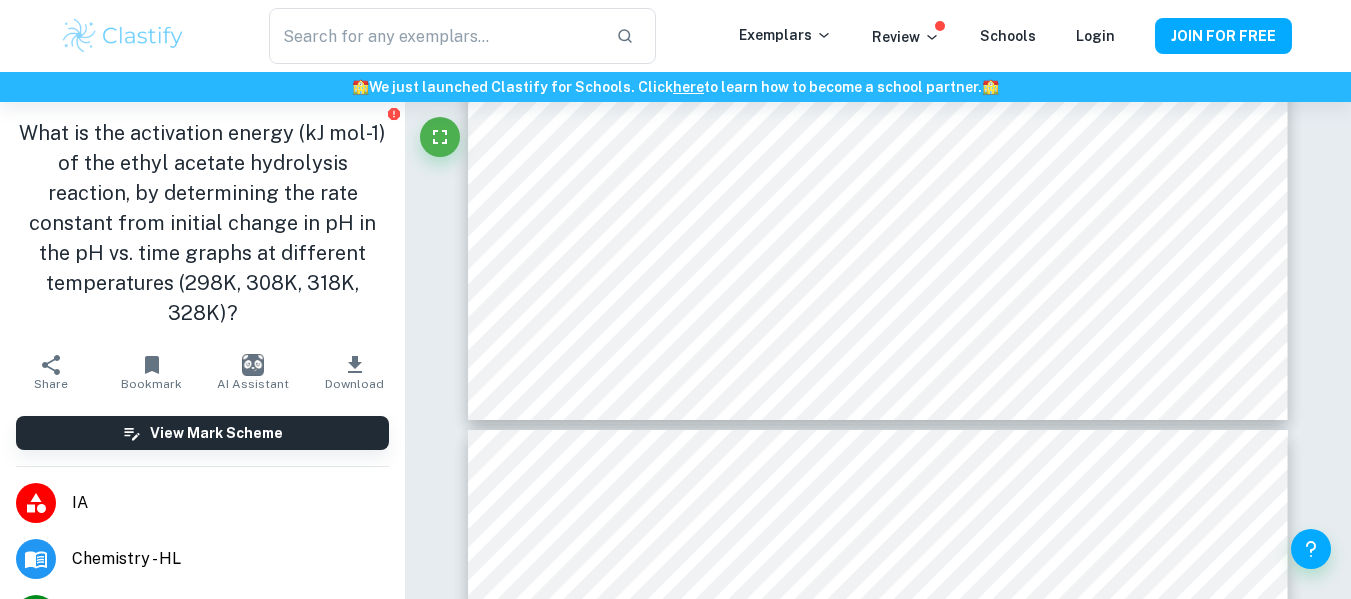 type on "5" 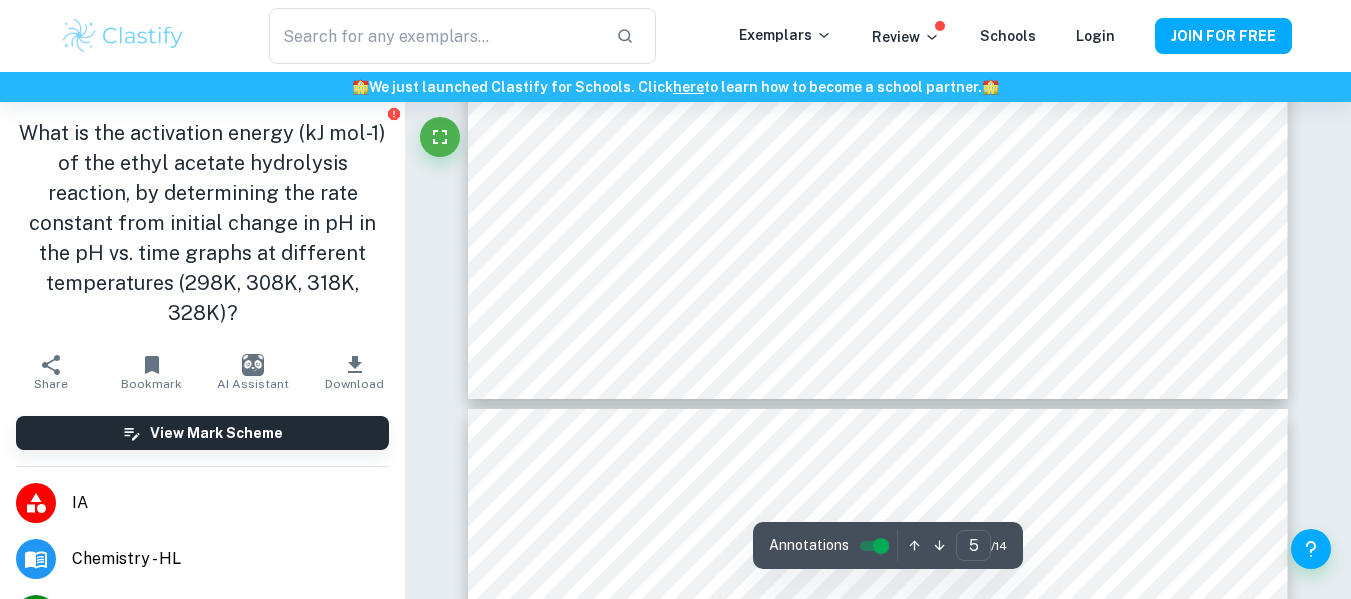 scroll, scrollTop: 5854, scrollLeft: 0, axis: vertical 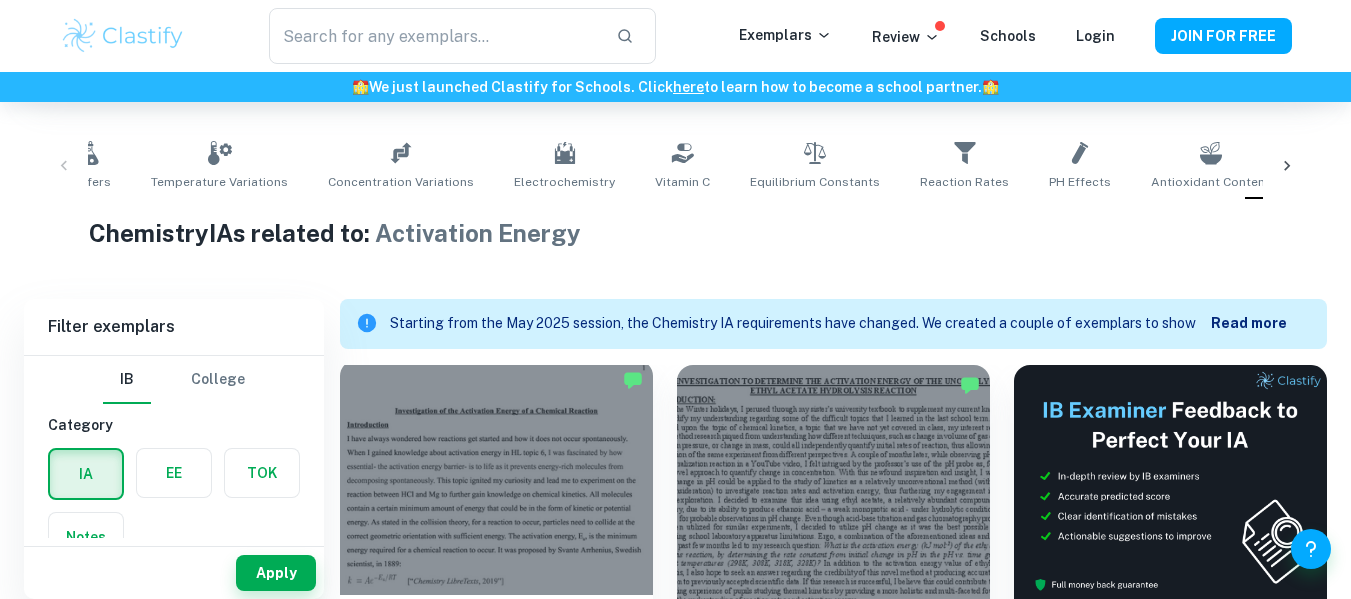 click at bounding box center [496, 477] 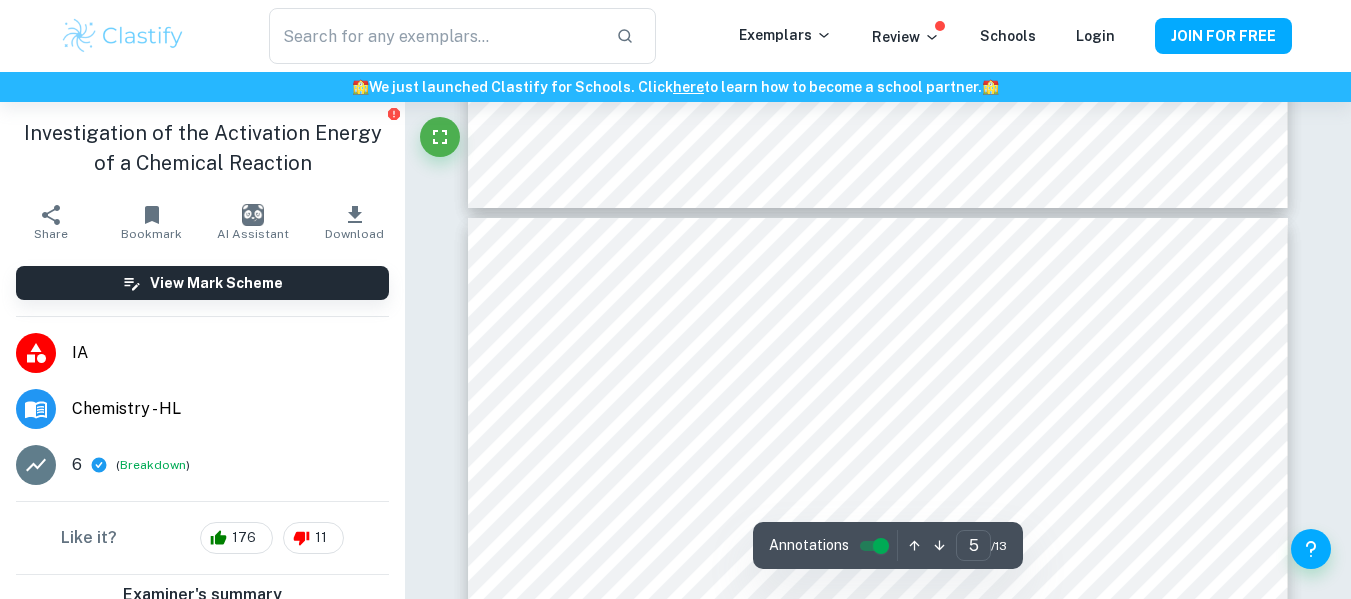 scroll, scrollTop: 4451, scrollLeft: 0, axis: vertical 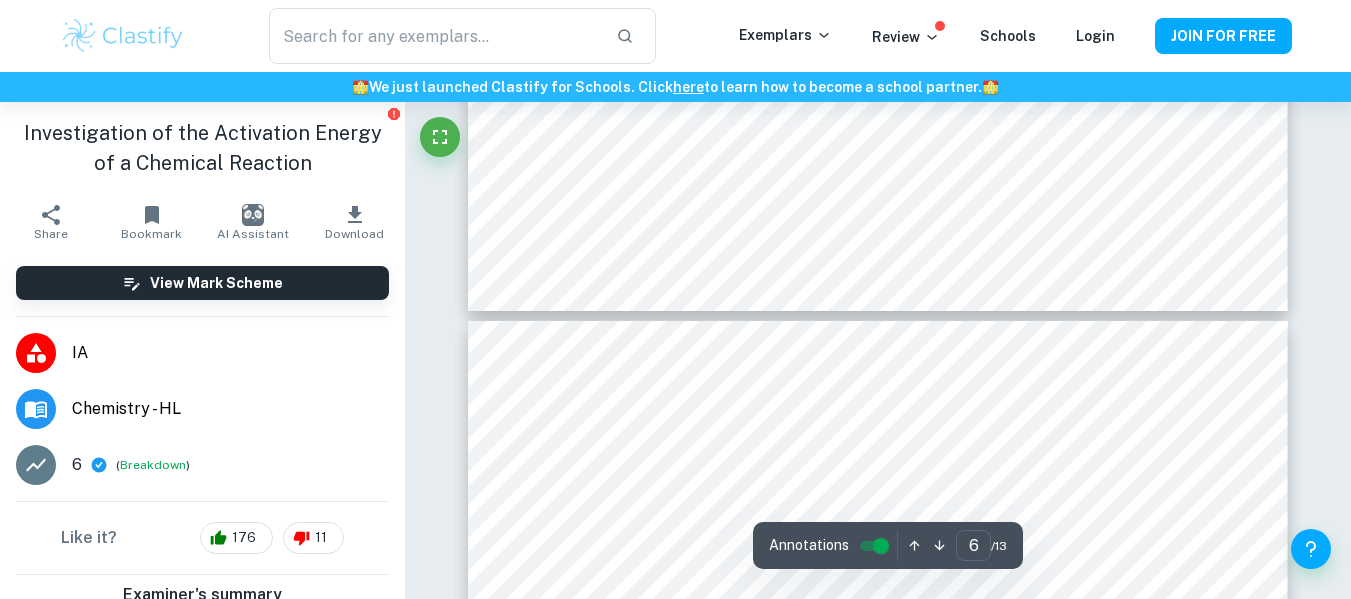type on "7" 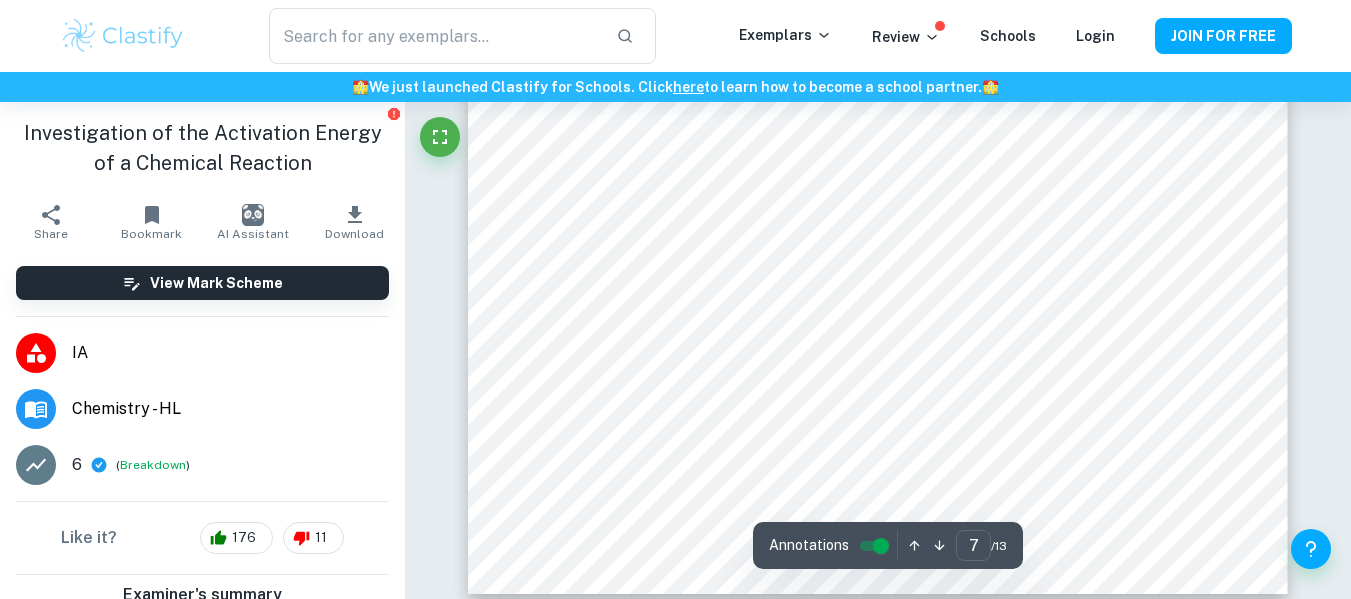 scroll, scrollTop: 7281, scrollLeft: 0, axis: vertical 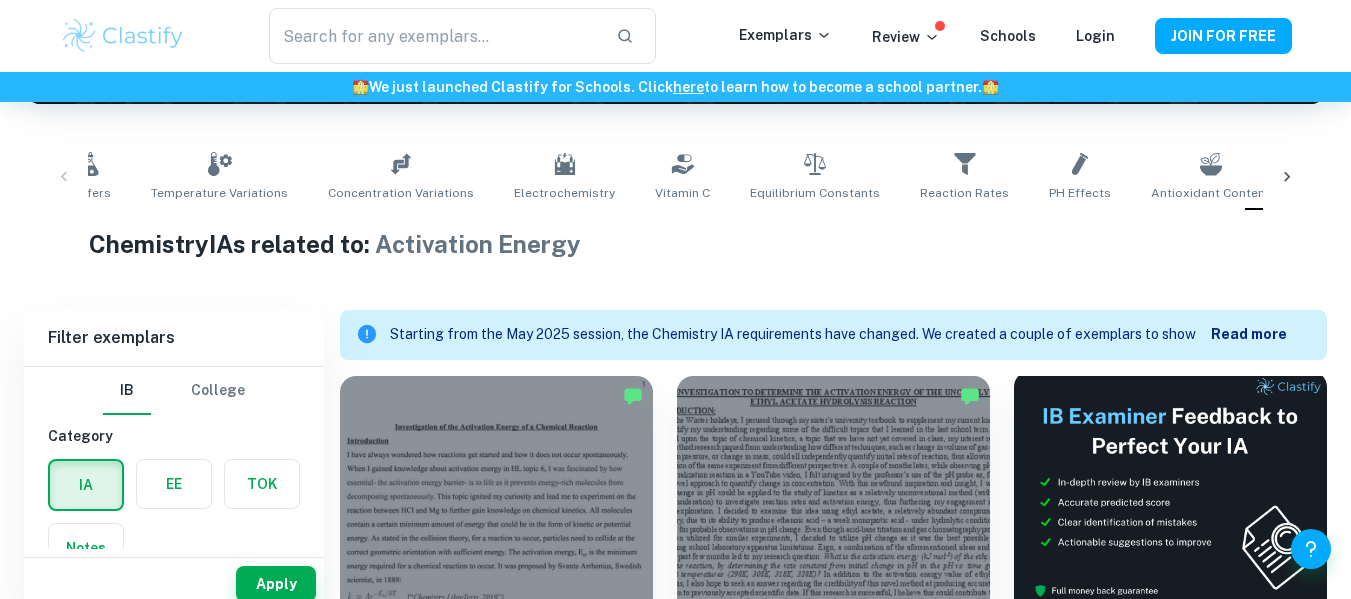 click at bounding box center [1170, 488] 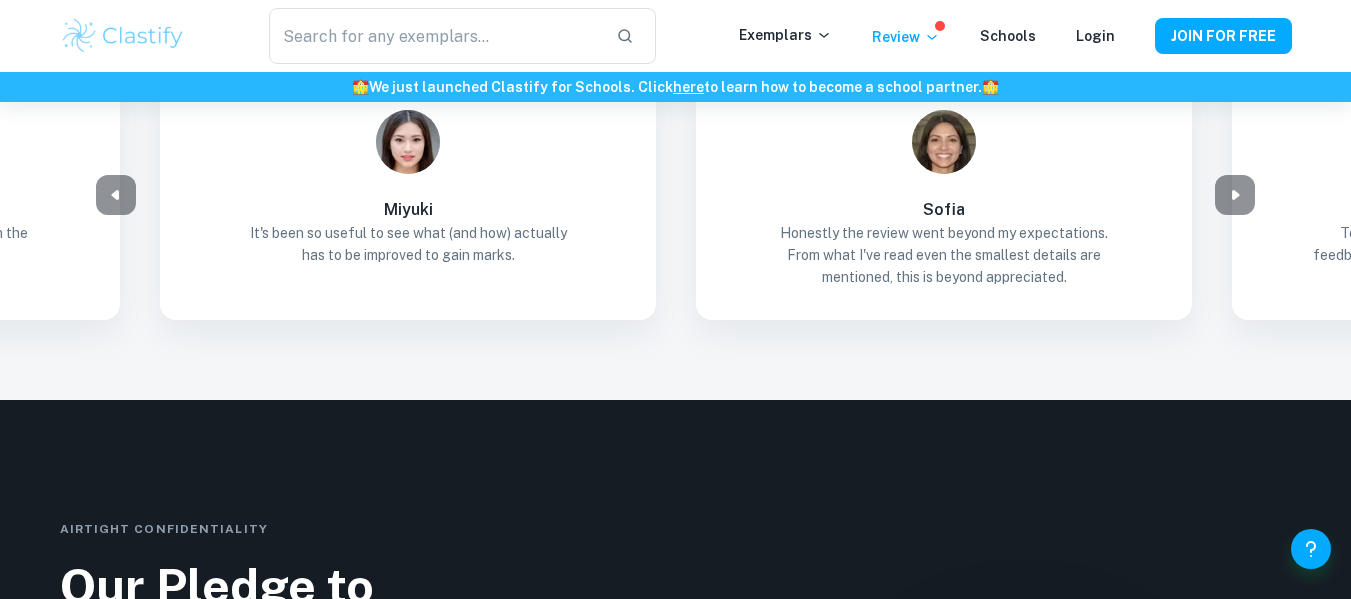 scroll, scrollTop: 1879, scrollLeft: 0, axis: vertical 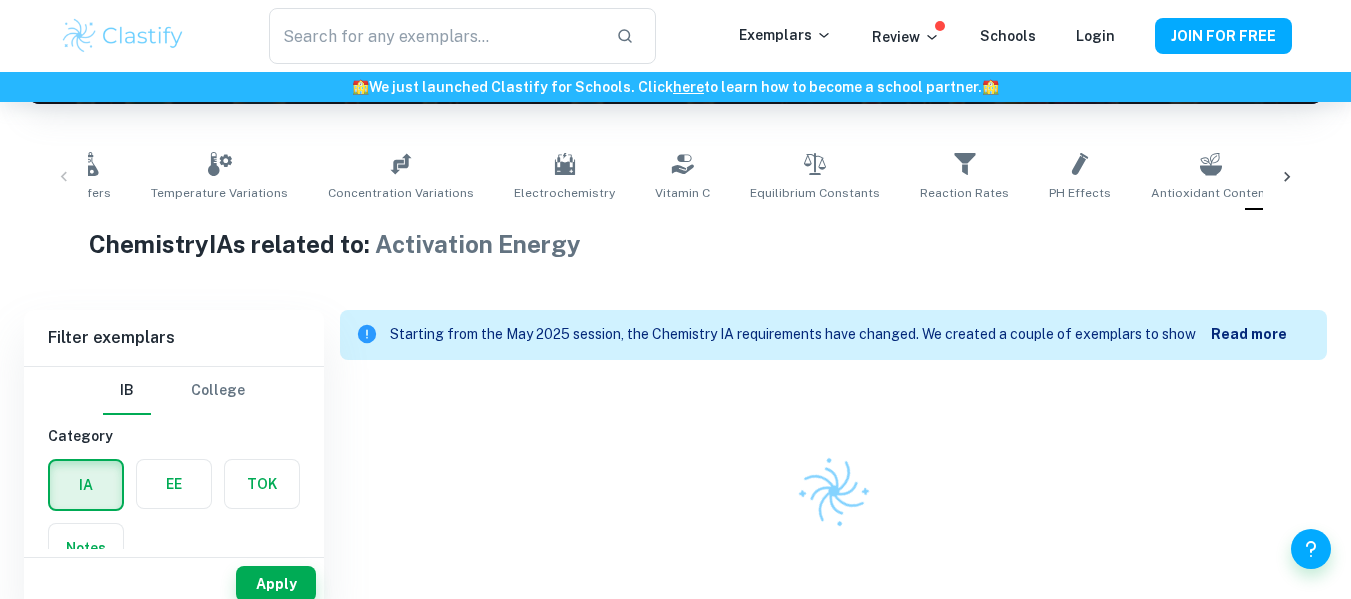 click on "Read more" at bounding box center (1249, 334) 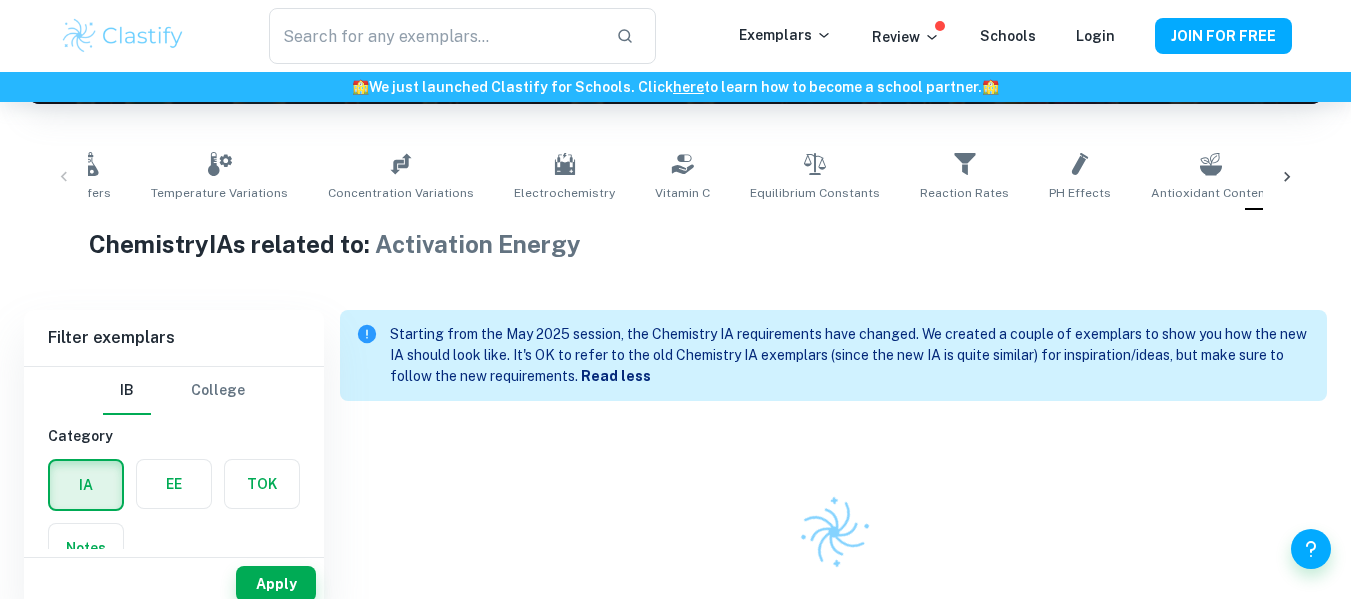 scroll, scrollTop: 375, scrollLeft: 0, axis: vertical 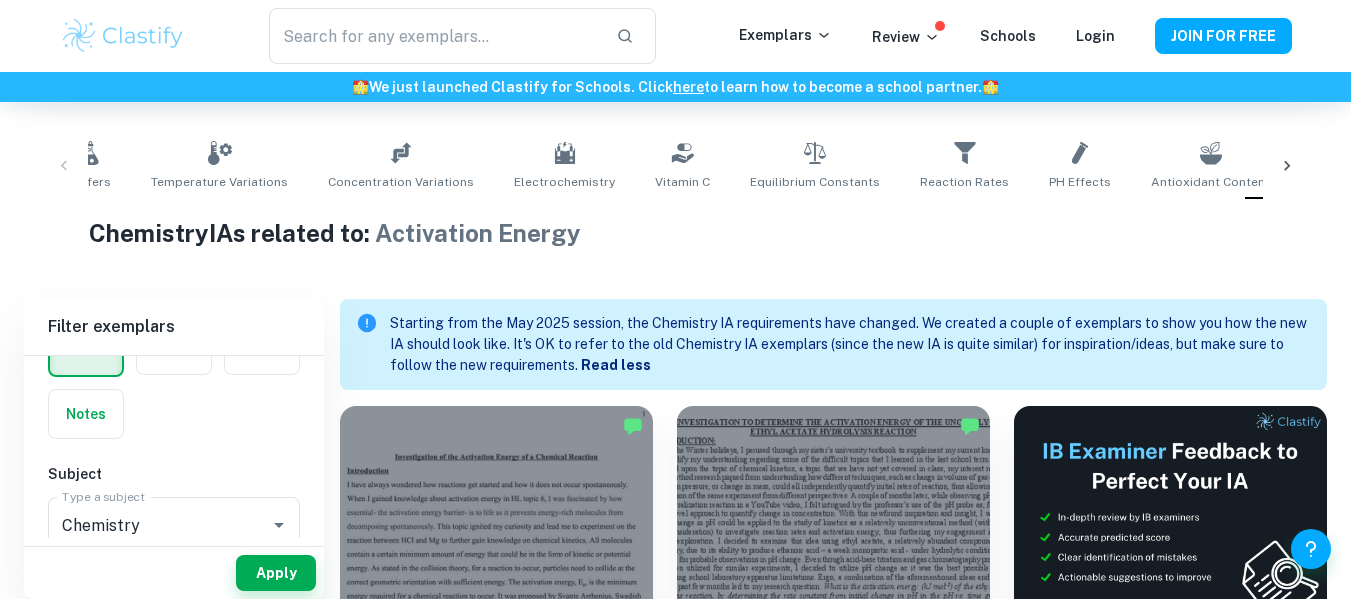 click on "Chemistry  IAs related to:    Activation Energy" at bounding box center (675, 233) 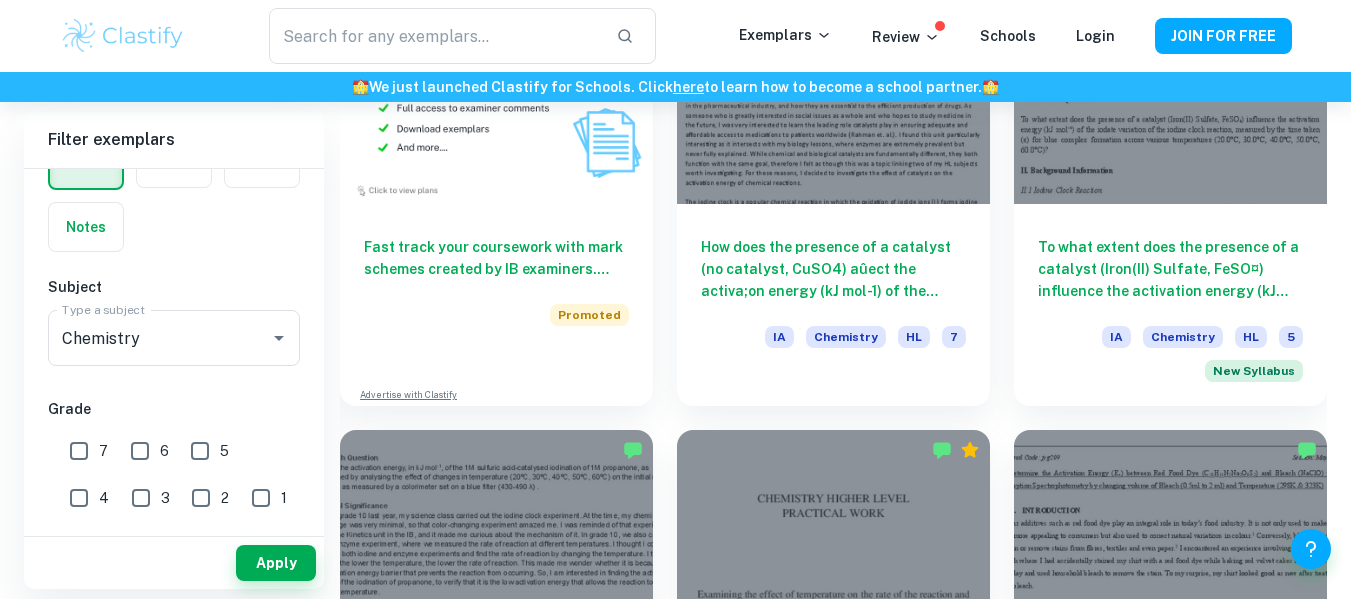 scroll, scrollTop: 1692, scrollLeft: 0, axis: vertical 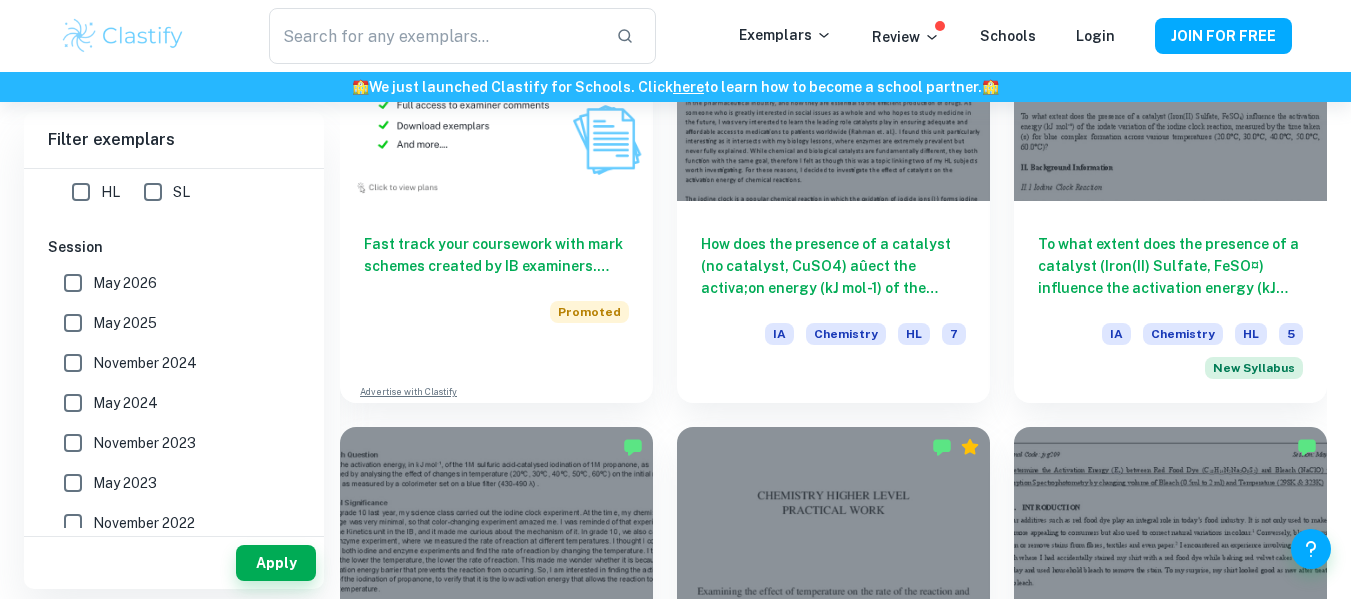 click on "May 2025" at bounding box center (73, 323) 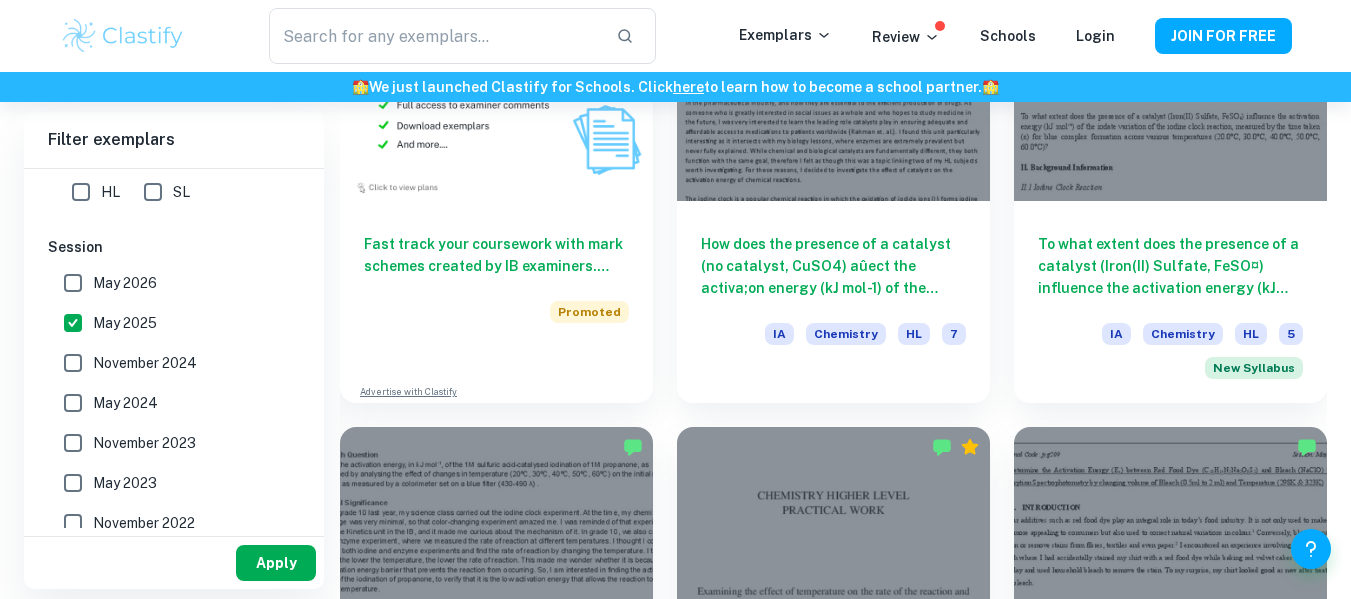 click on "Apply" at bounding box center [276, 563] 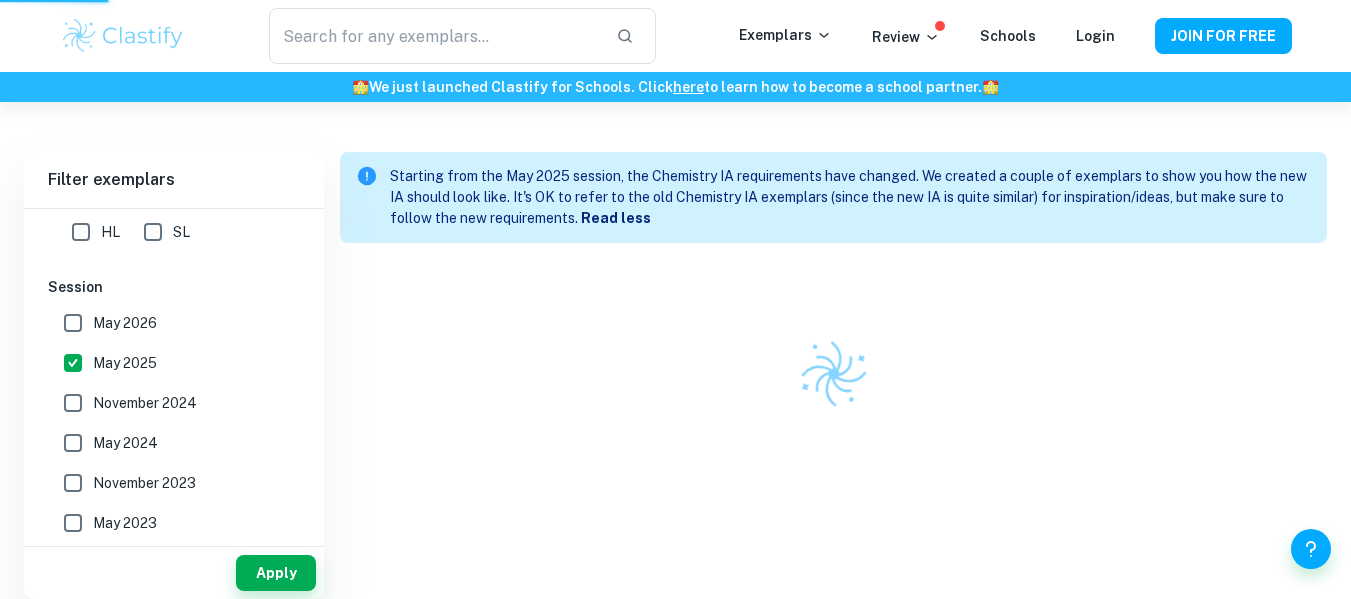scroll, scrollTop: 502, scrollLeft: 0, axis: vertical 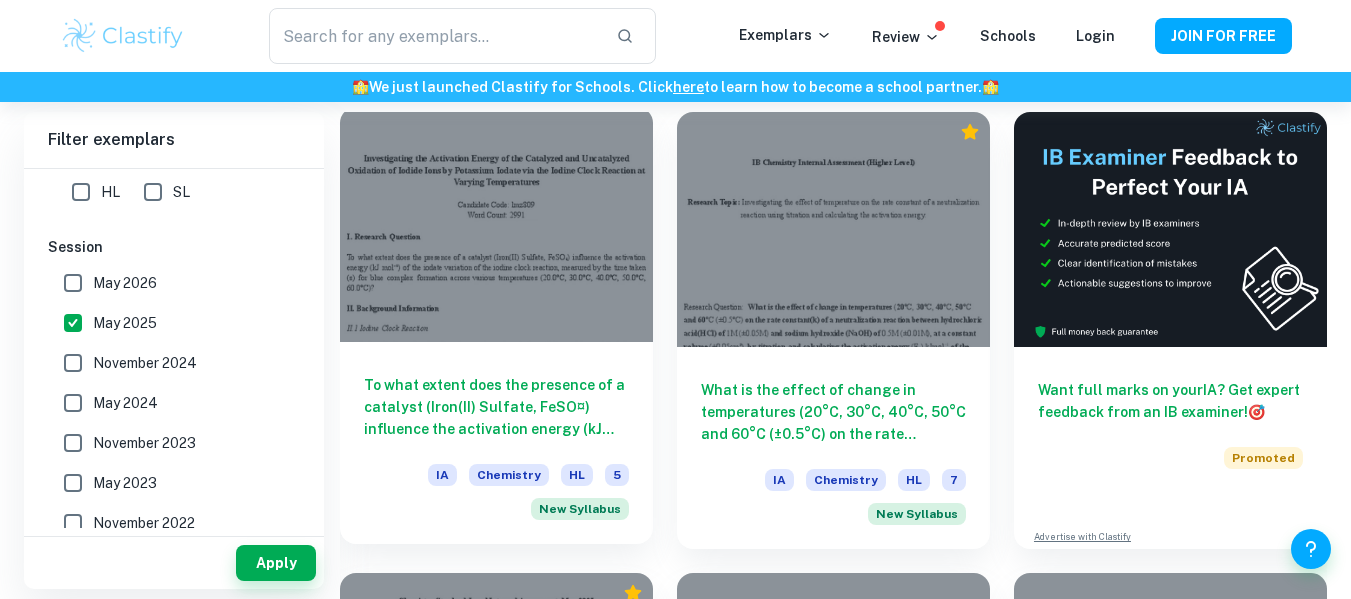 click on "To what extent does the presence of a catalyst (Iron(II) Sulfate, FeSO¤) influence the activation
energy (kJ mol{¹) of the iodate variation of the iodine clock reaction, measured by the time taken
(s) for blue complex formation across various temperatures (20.0°C, 30.0°C, 40.0°C, 50.0°C,
60.0°C)?" at bounding box center [496, 407] 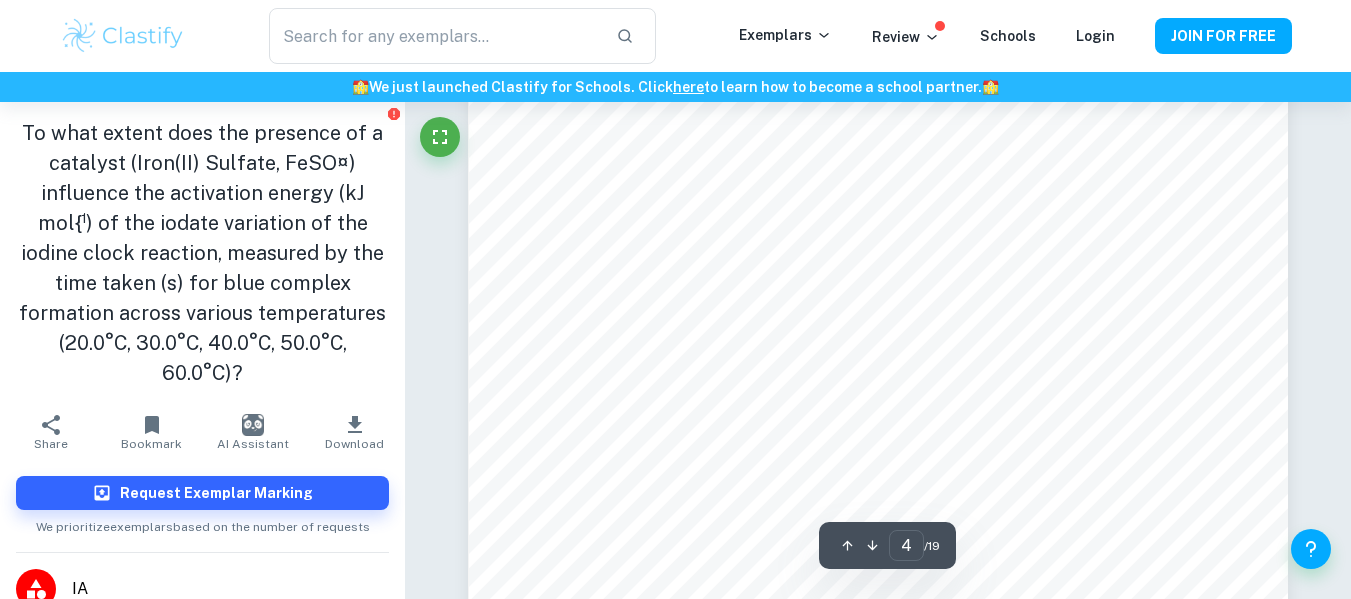 scroll, scrollTop: 3718, scrollLeft: 0, axis: vertical 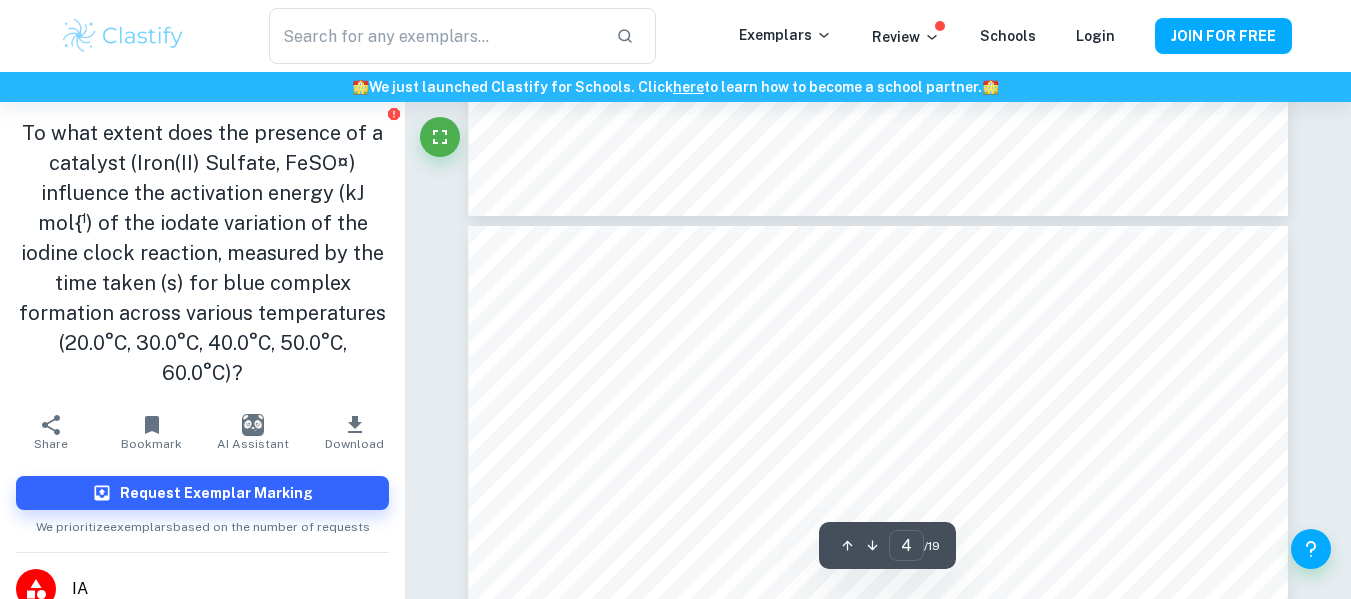 type on "3" 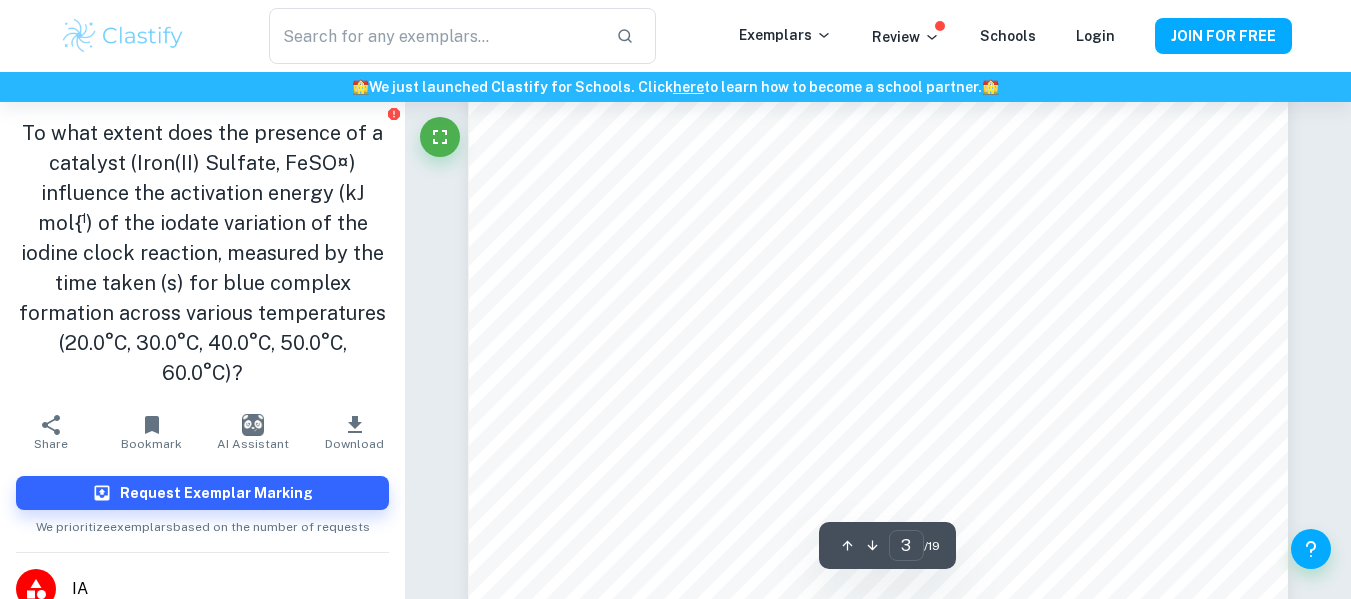 scroll, scrollTop: 2945, scrollLeft: 0, axis: vertical 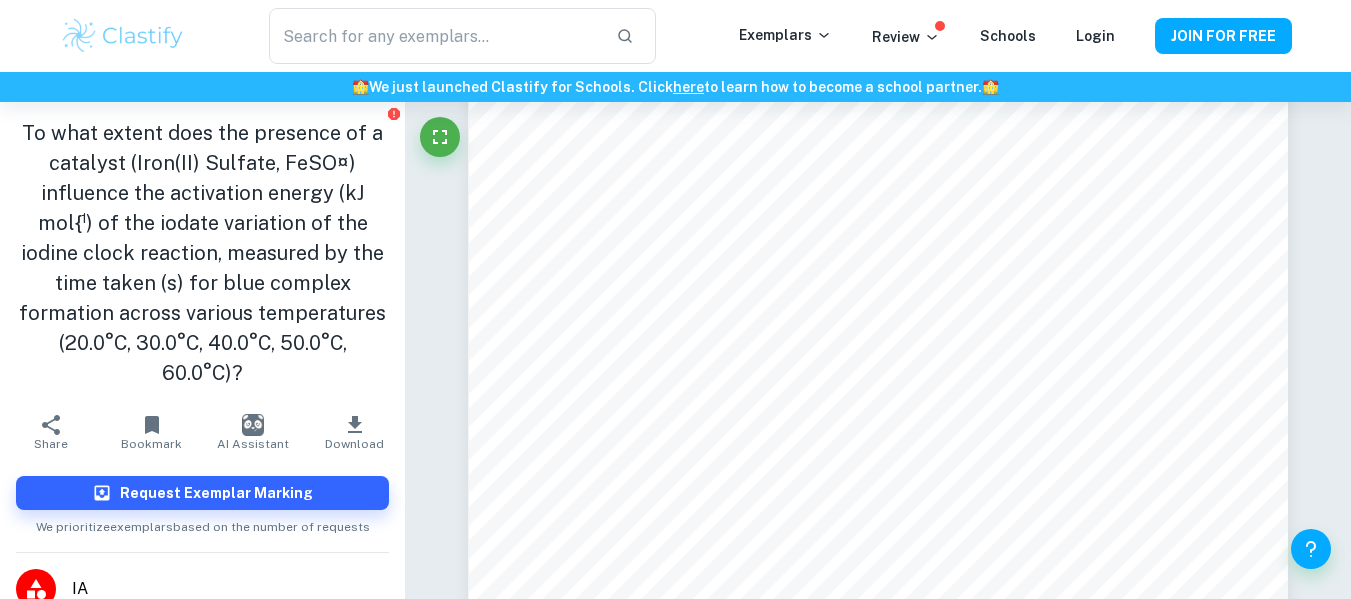 click on "​ Exemplars Review Schools Login JOIN FOR FREE" at bounding box center [675, 36] 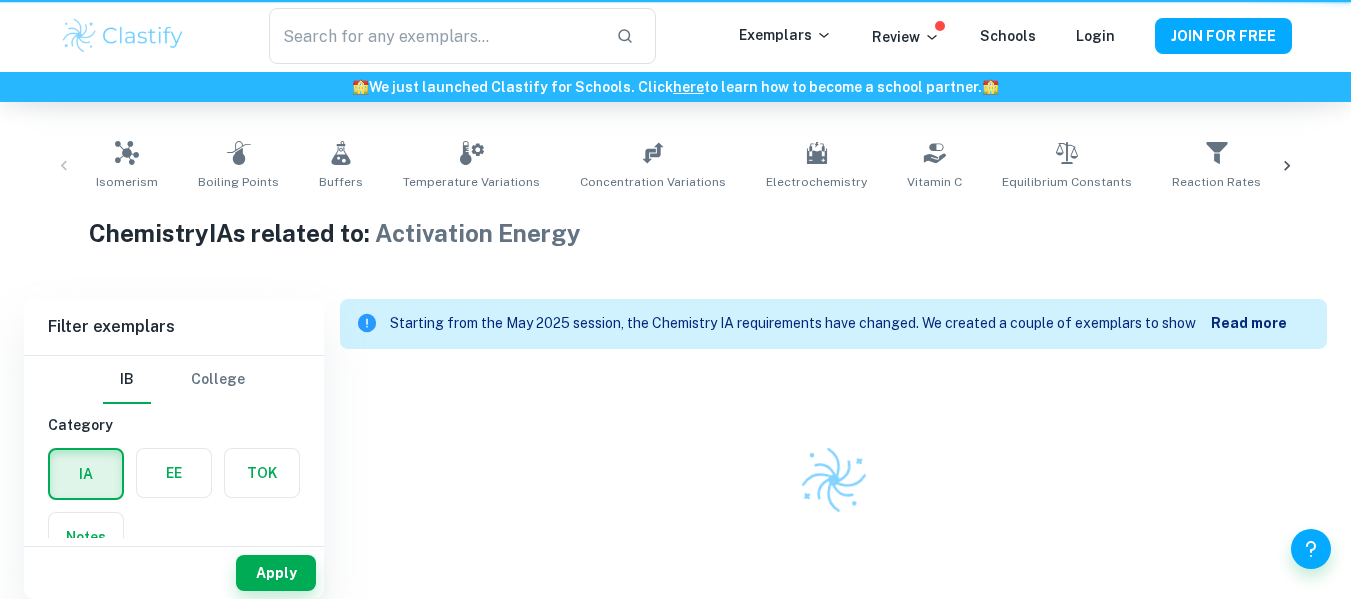 scroll, scrollTop: 375, scrollLeft: 0, axis: vertical 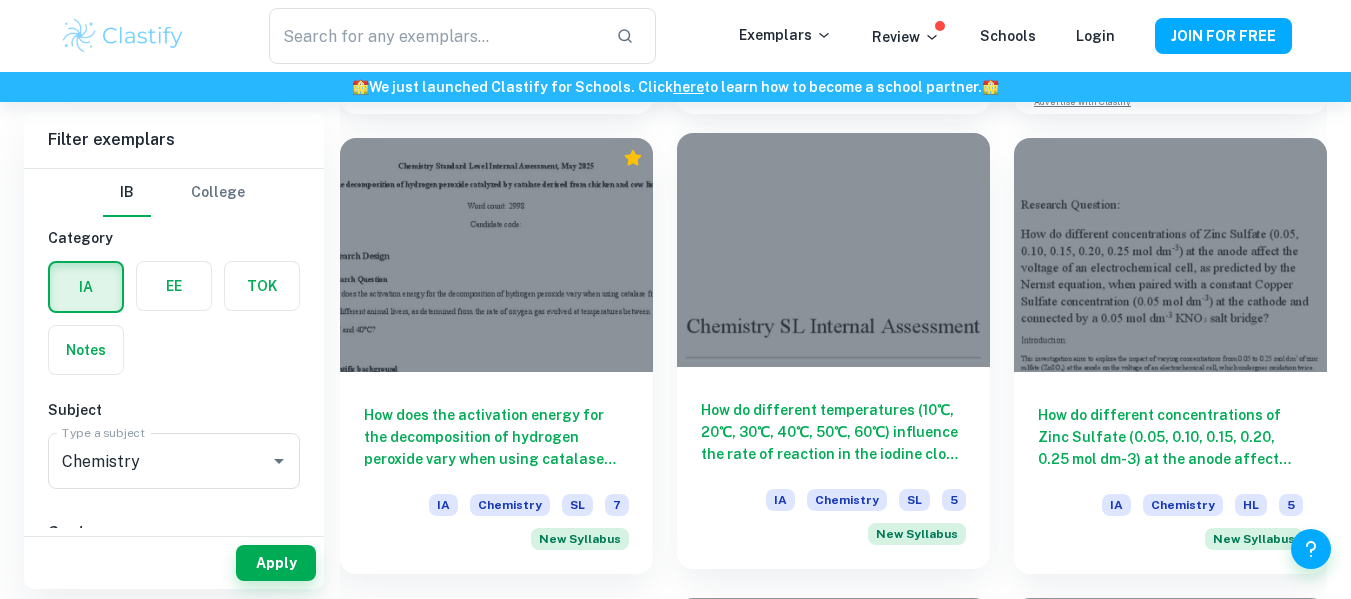 click on "How do different temperatures (10℃, 20℃, 30℃, 40℃, 50℃, 60℃) influence the rate of reaction in the iodine clock reaction, as measured by the rate constant (k, in s⁻¹), and how can the activation energy (𝐸a, in J/mol) be determined using the Arrhenius equation?" at bounding box center [833, 432] 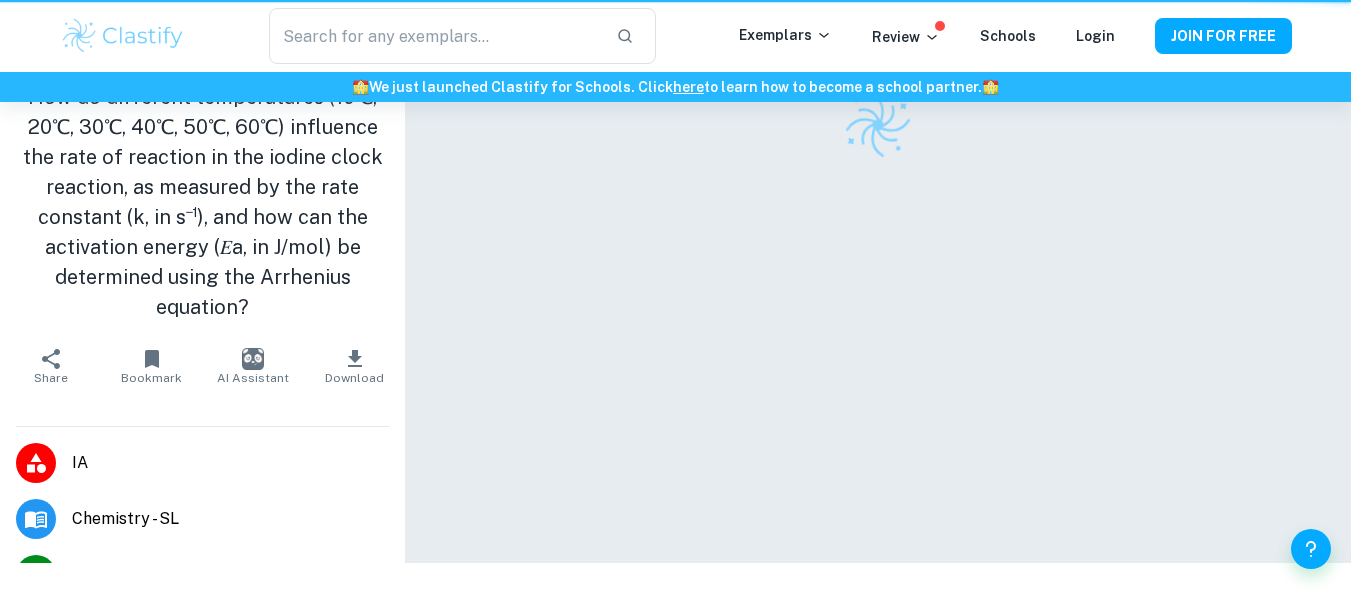 scroll, scrollTop: 0, scrollLeft: 0, axis: both 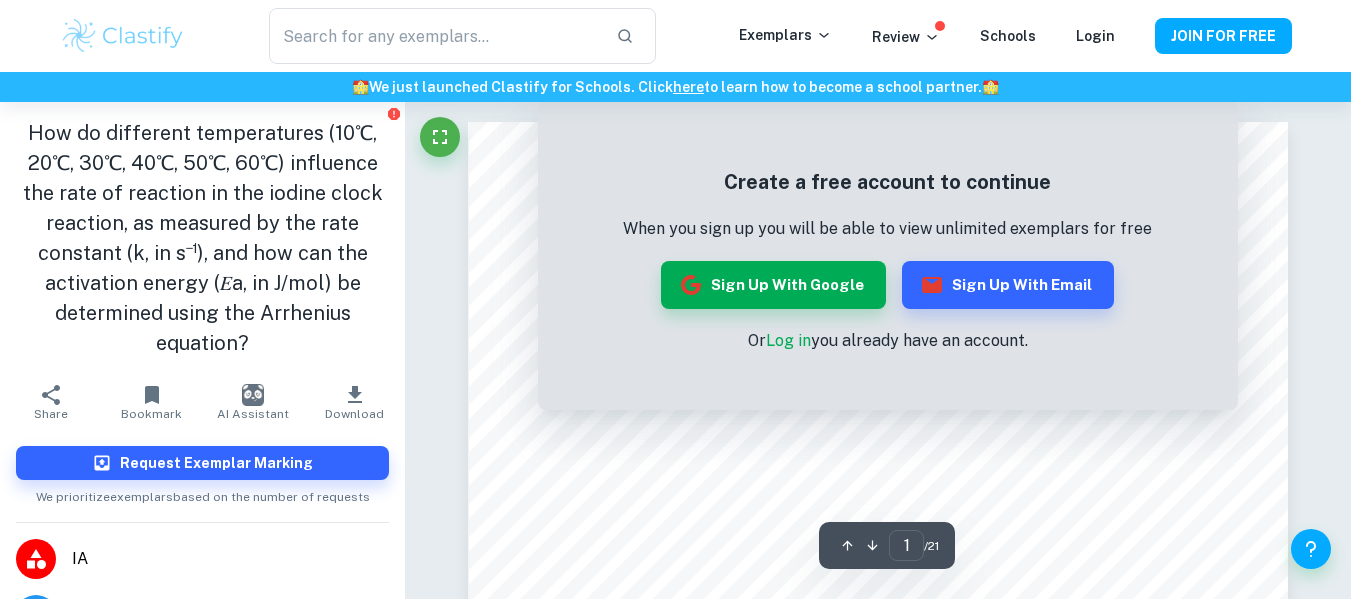 click on "Log in" at bounding box center (788, 340) 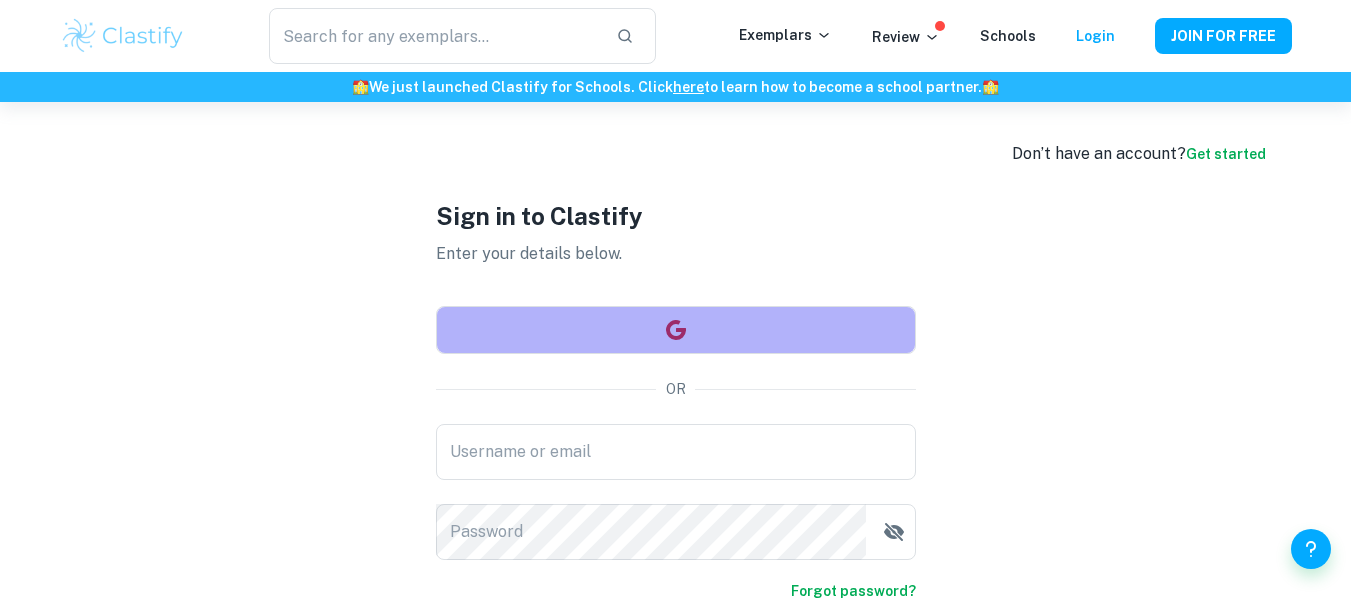 click at bounding box center (676, 330) 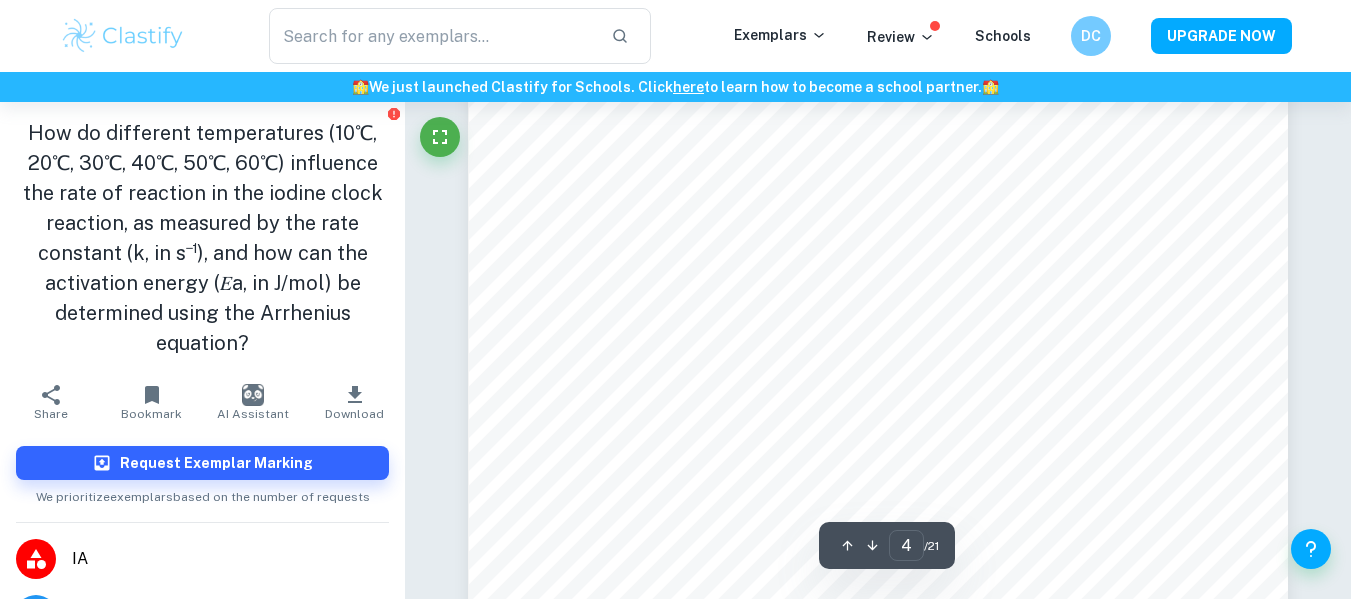 scroll, scrollTop: 3748, scrollLeft: 0, axis: vertical 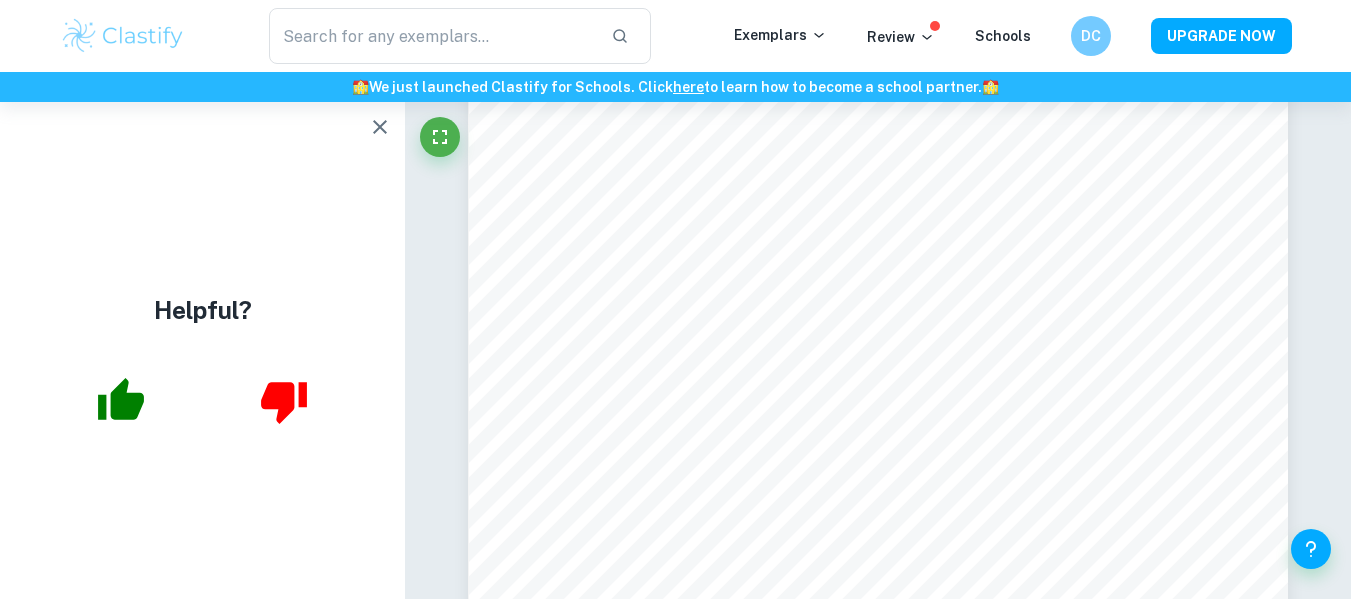 click 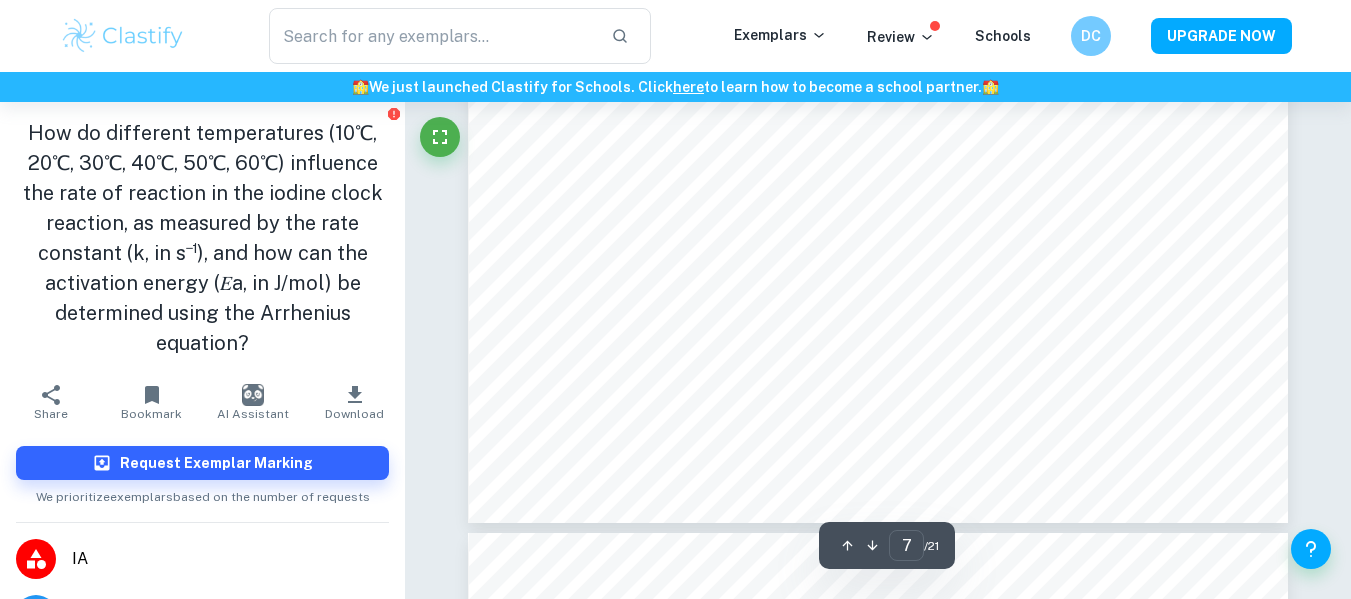 scroll, scrollTop: 7340, scrollLeft: 0, axis: vertical 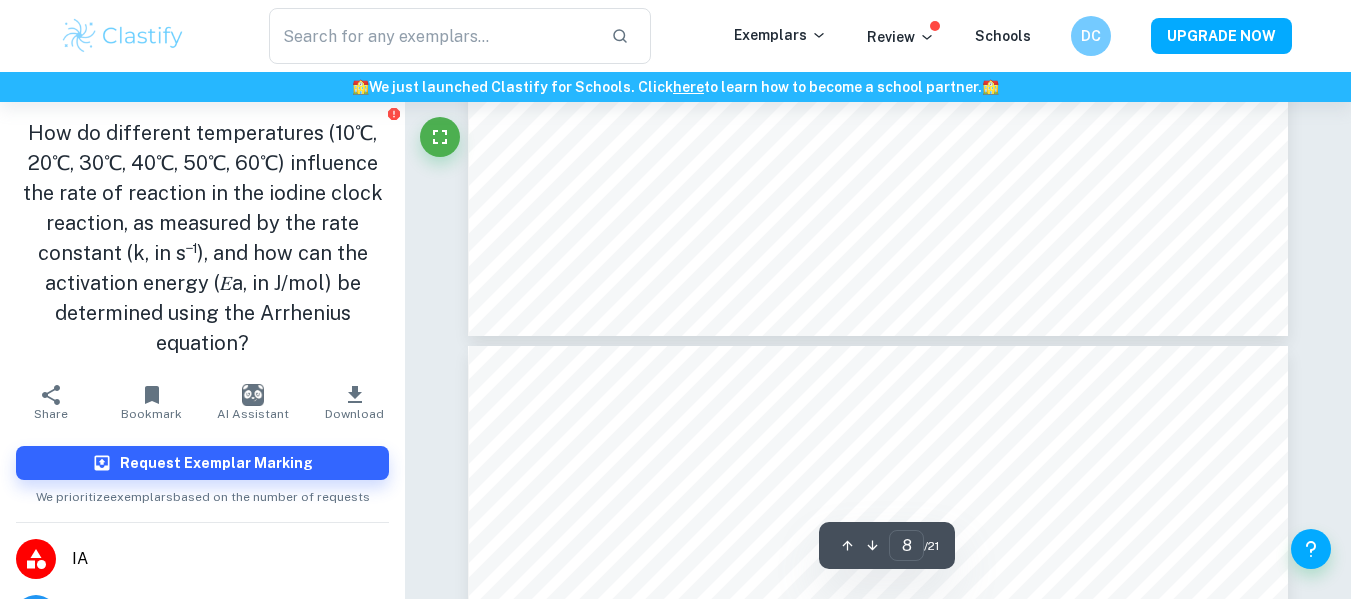 type on "7" 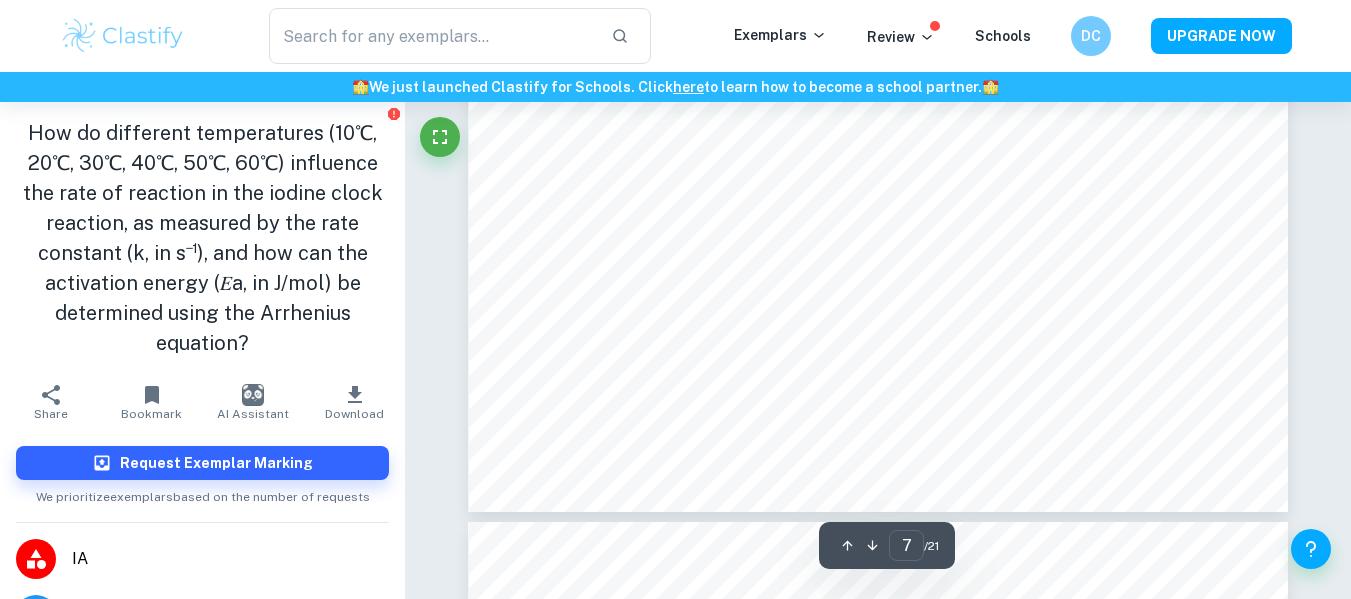 scroll, scrollTop: 7233, scrollLeft: 0, axis: vertical 